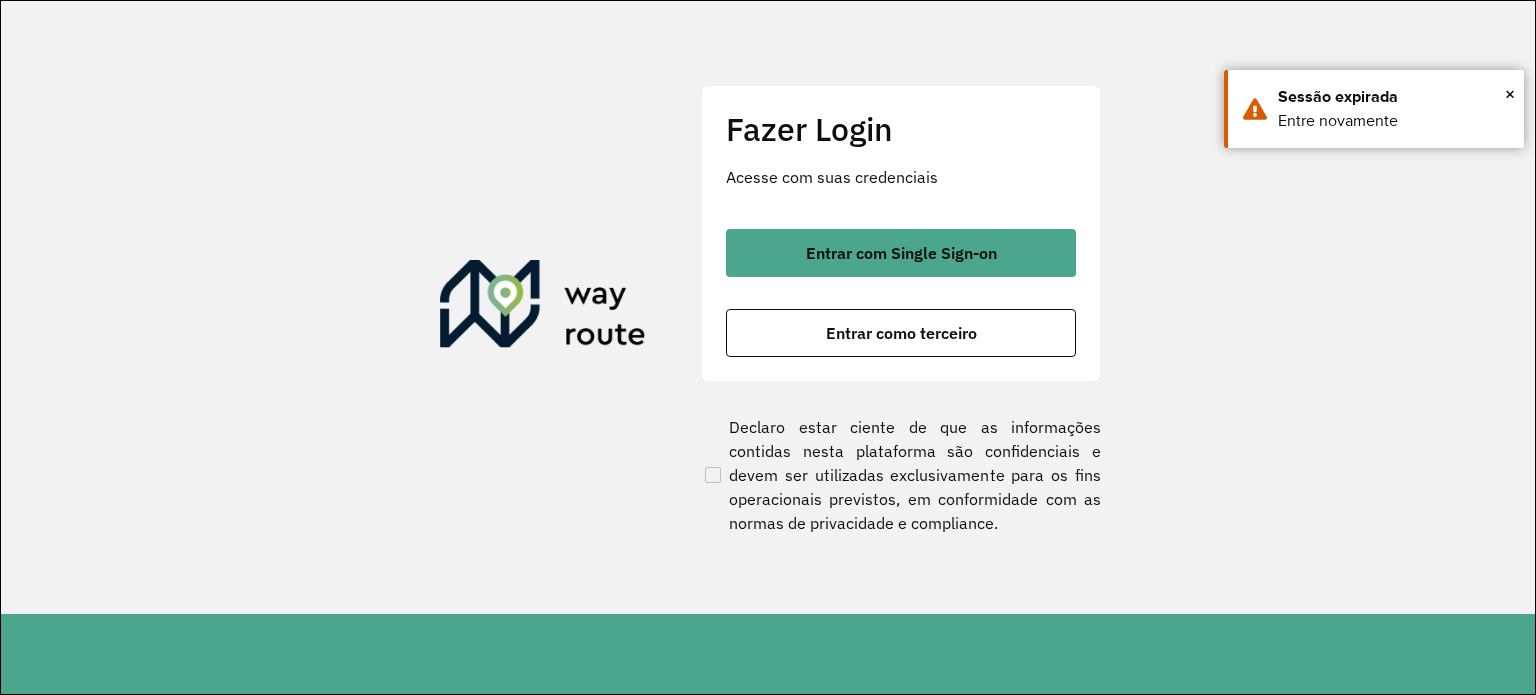 scroll, scrollTop: 0, scrollLeft: 0, axis: both 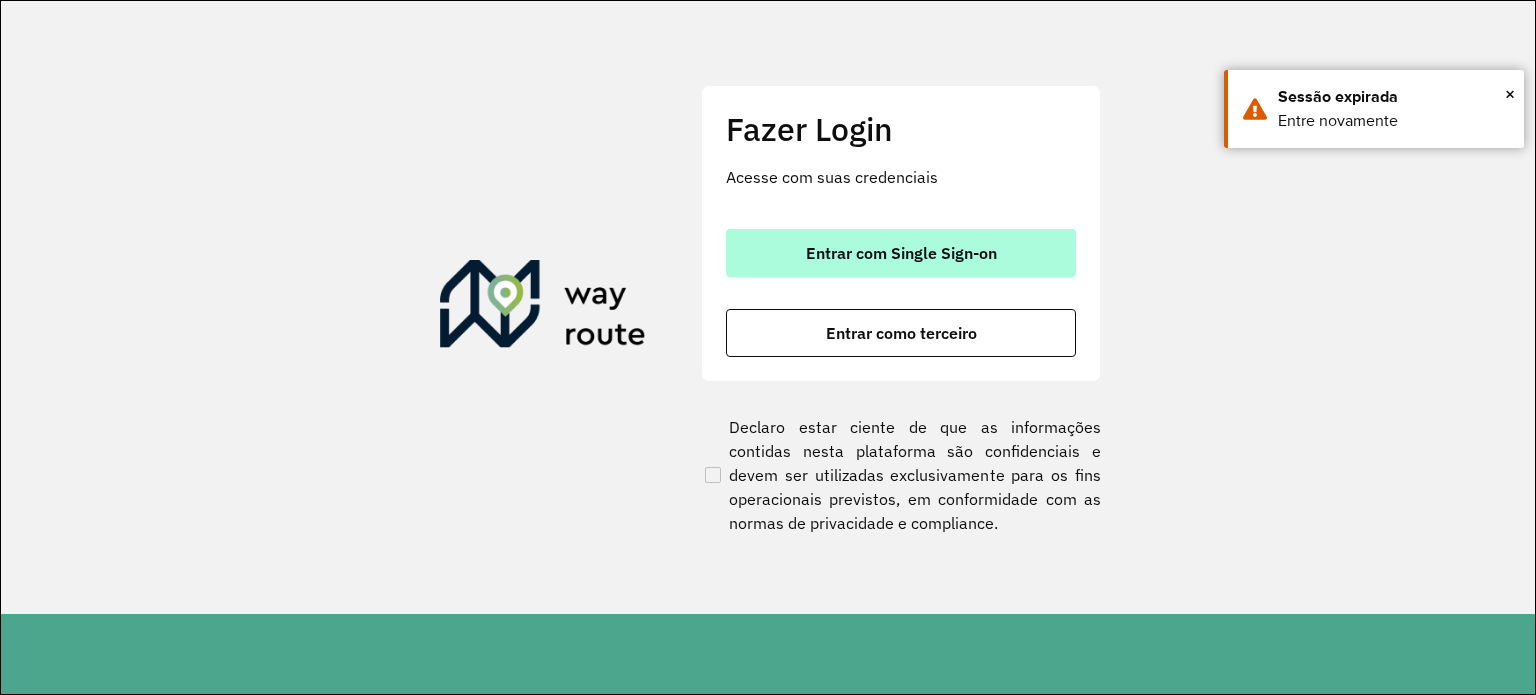 click on "Entrar com Single Sign-on" at bounding box center (901, 253) 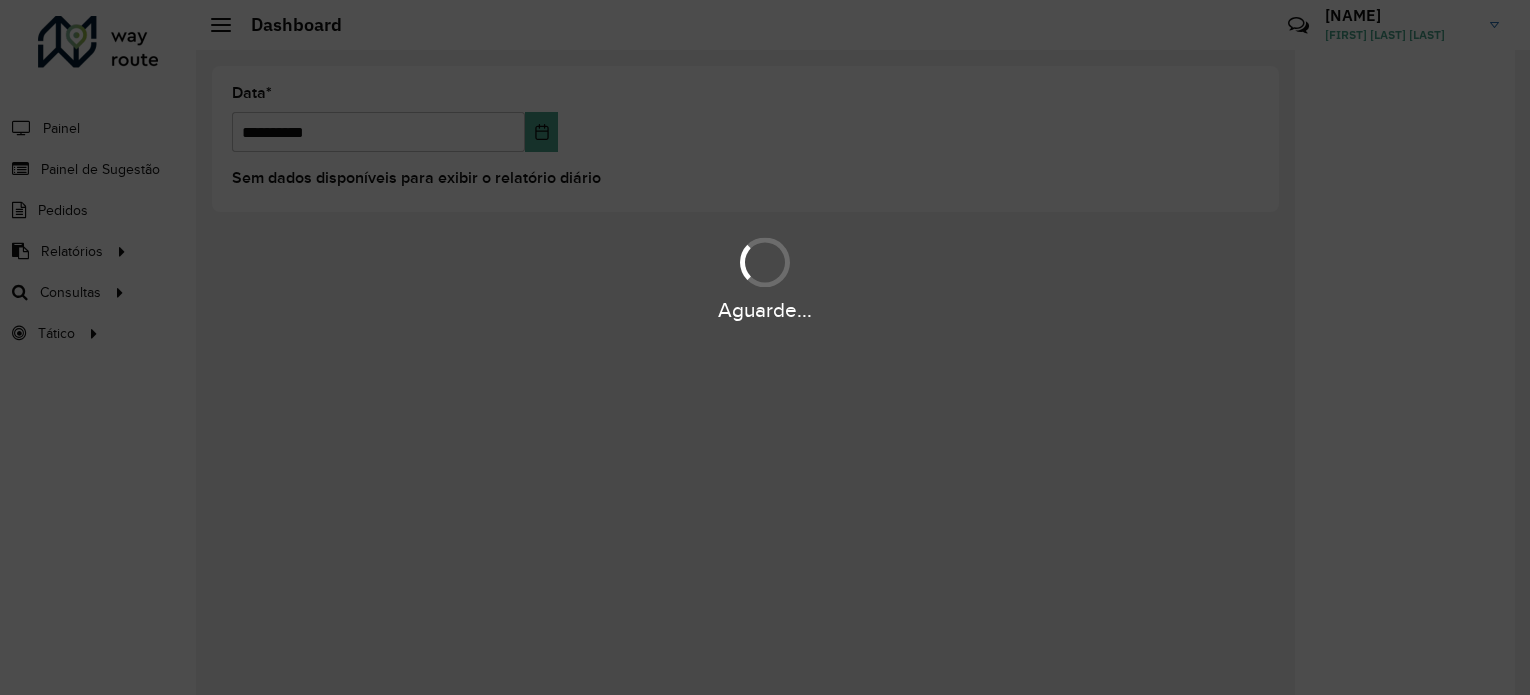 scroll, scrollTop: 0, scrollLeft: 0, axis: both 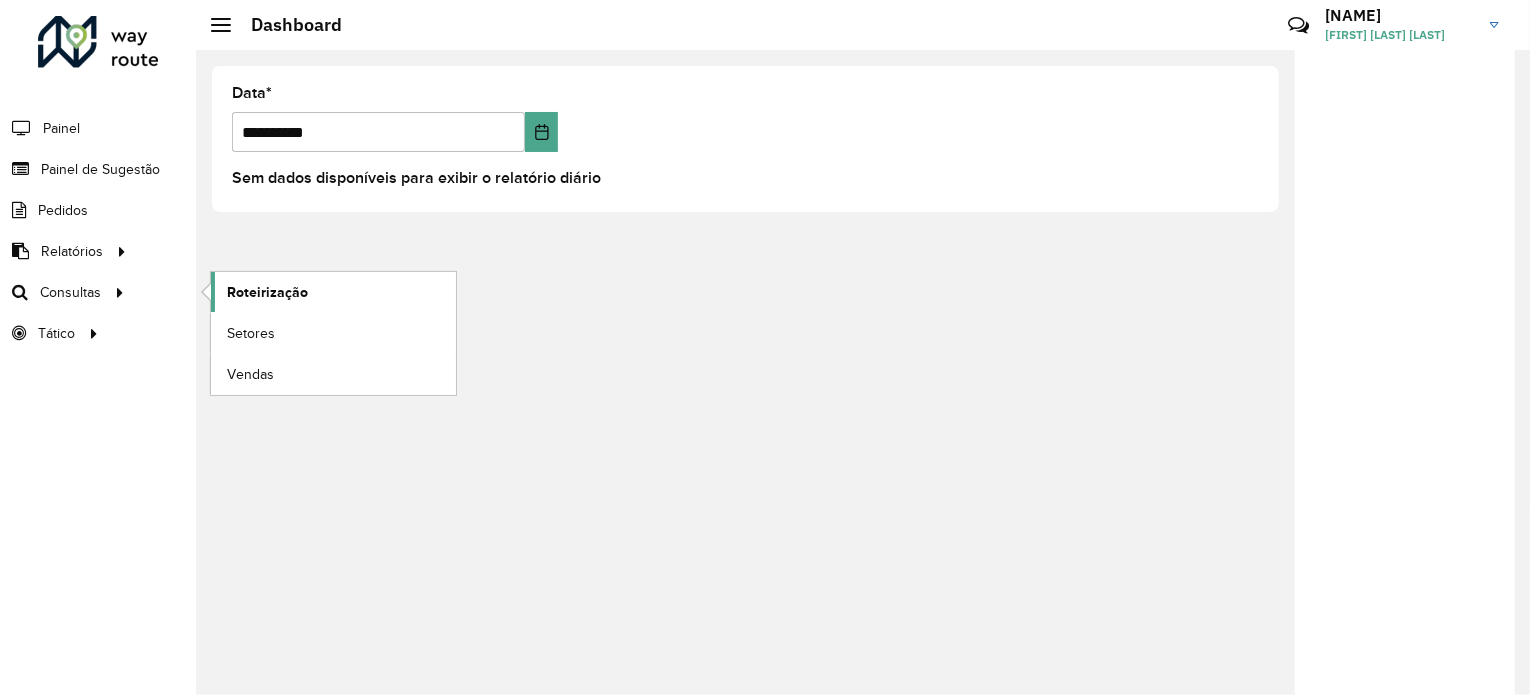 click on "Roteirização" 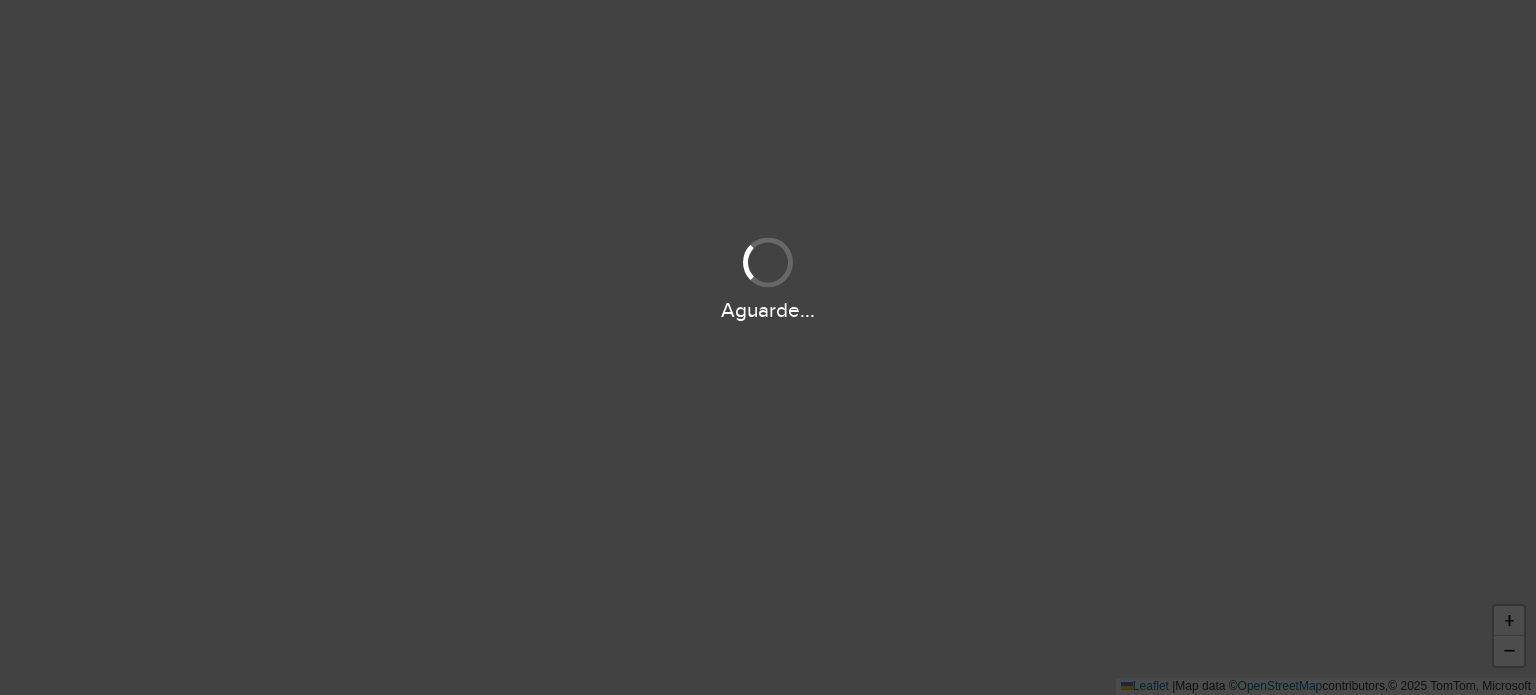 scroll, scrollTop: 0, scrollLeft: 0, axis: both 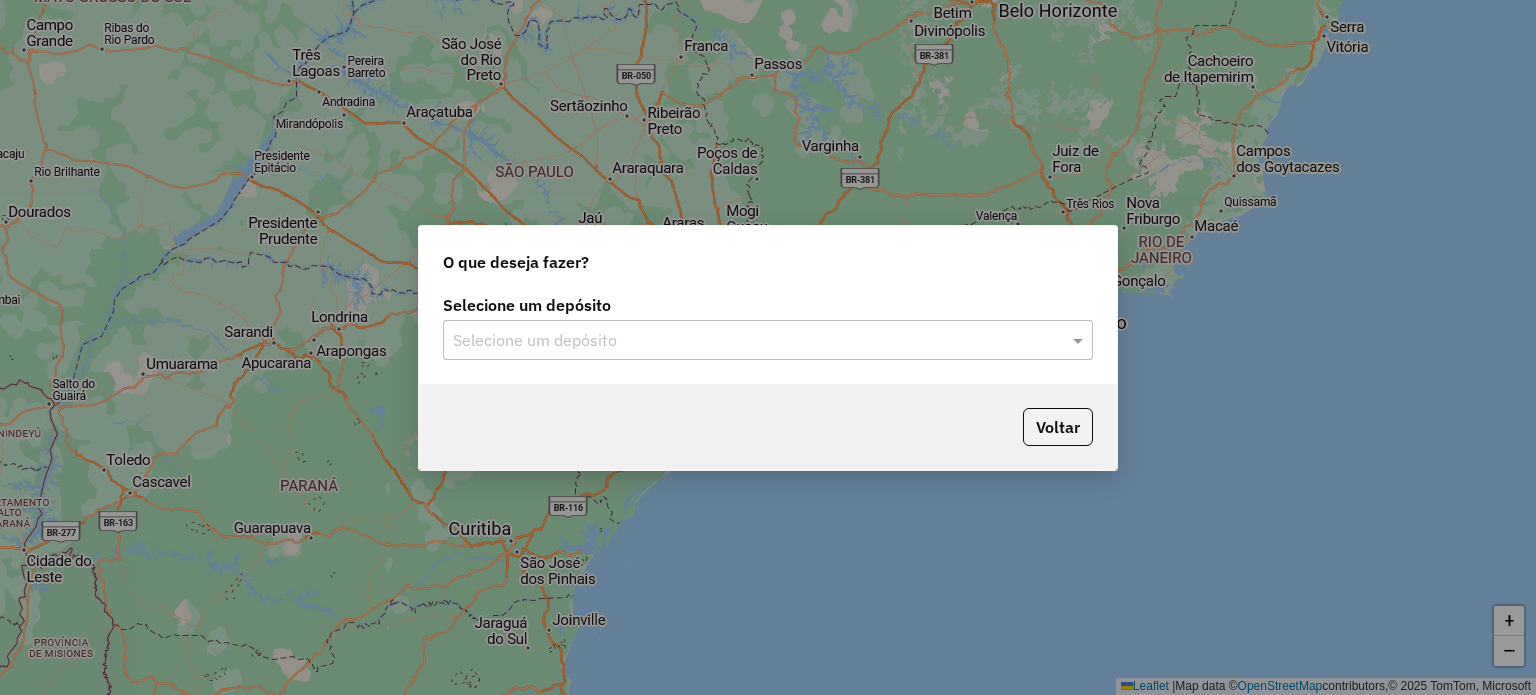 click 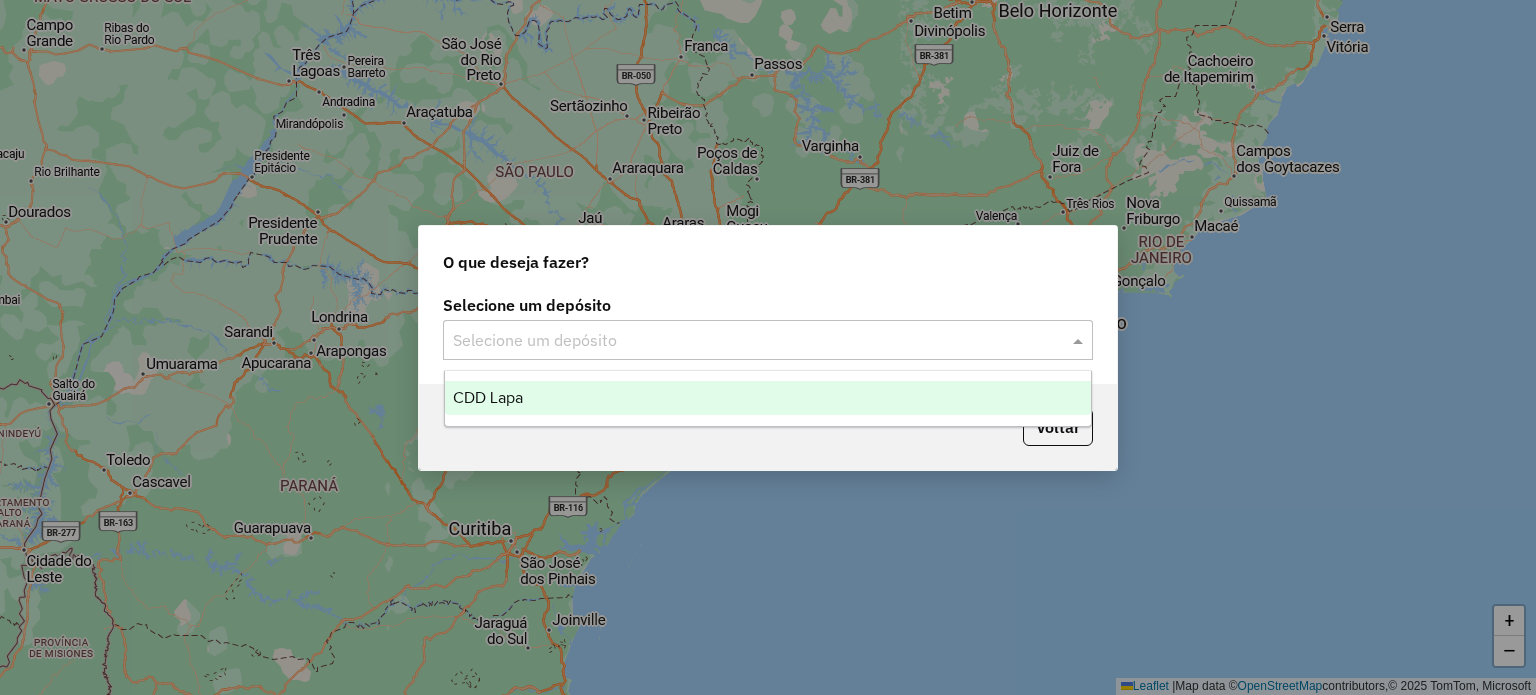 click on "CDD Lapa" at bounding box center (768, 398) 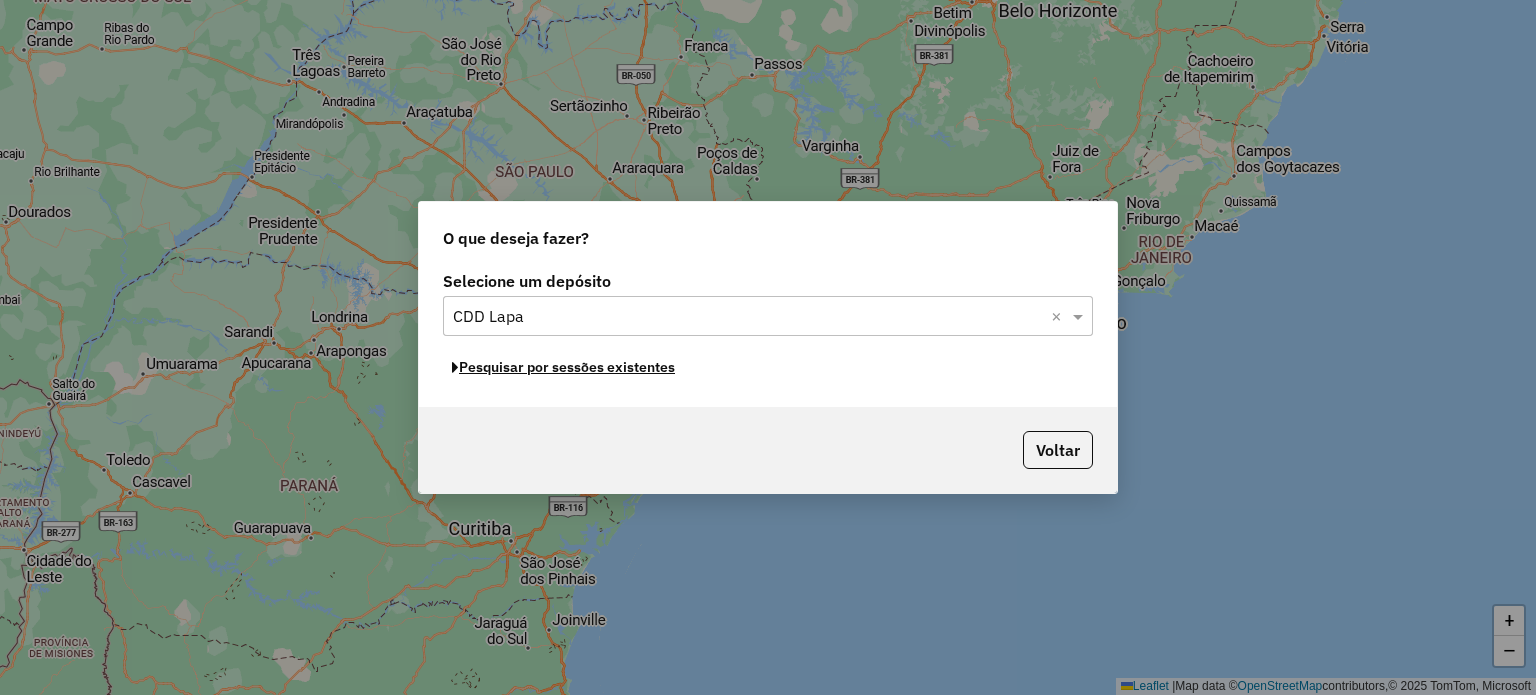 click on "Pesquisar por sessões existentes" 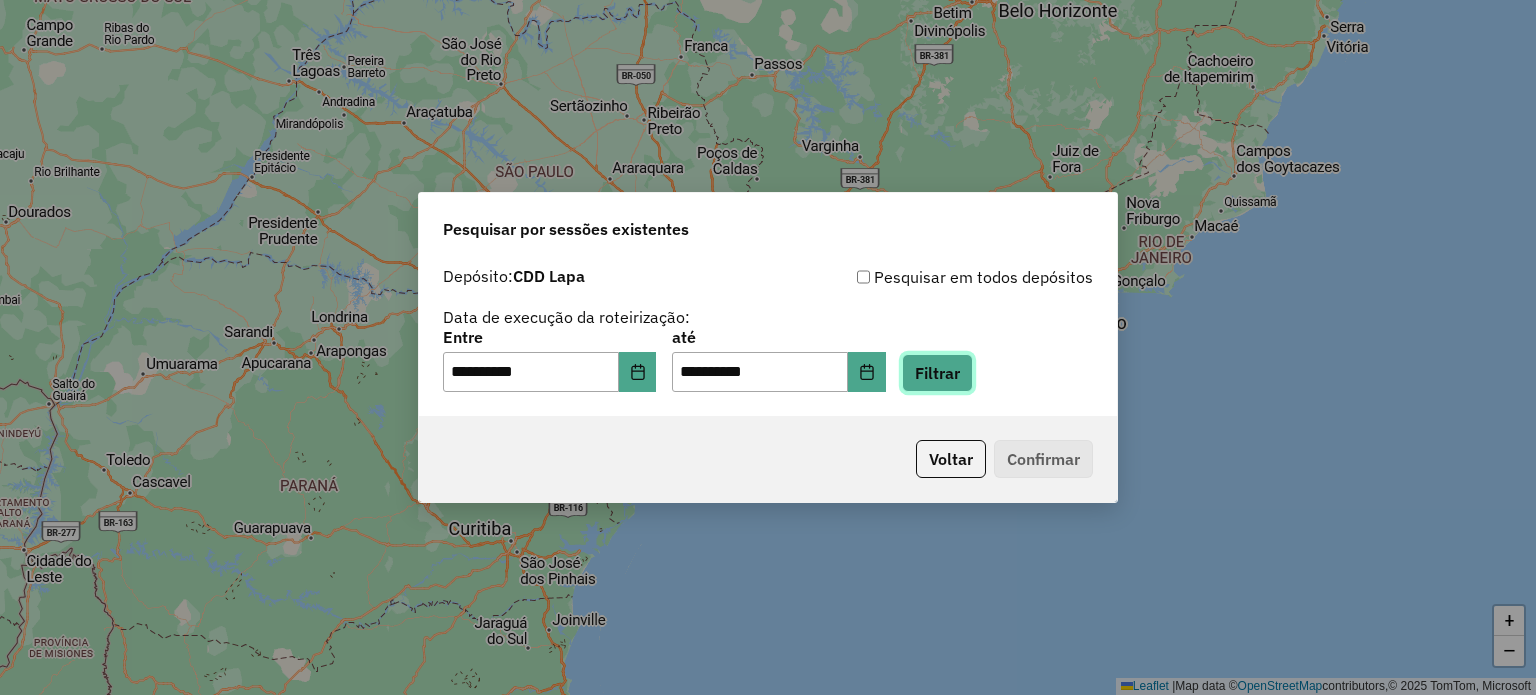 click on "Filtrar" 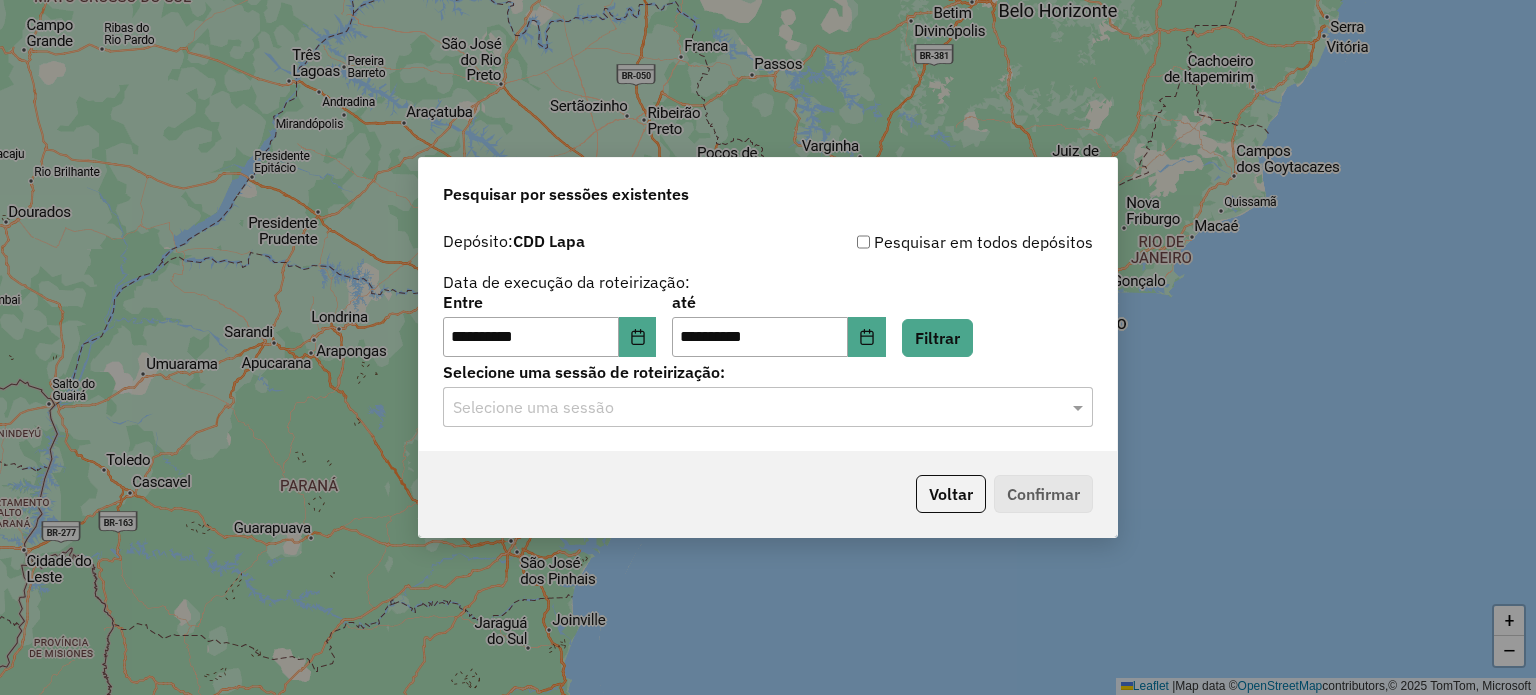 click 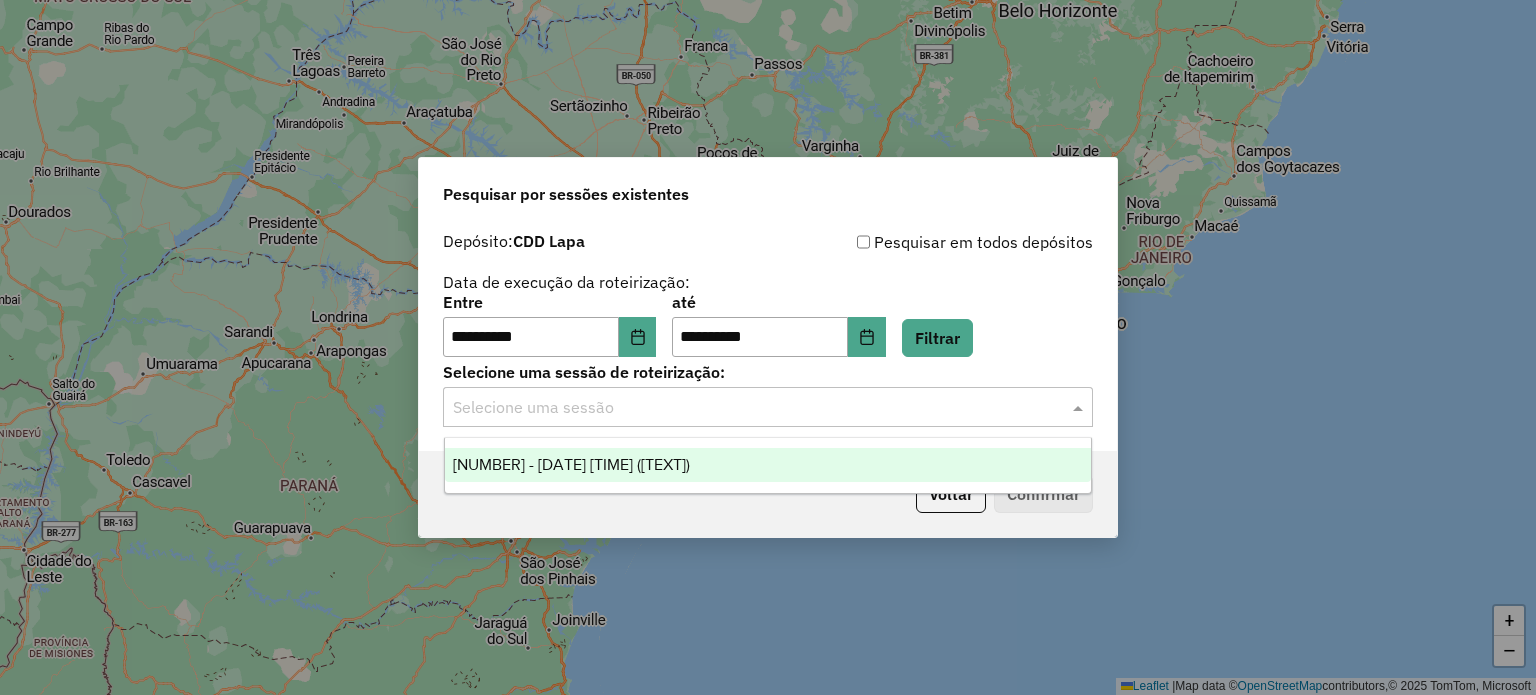click on "1221428 - 01/08/2025 18:02 (Rota)" at bounding box center [571, 464] 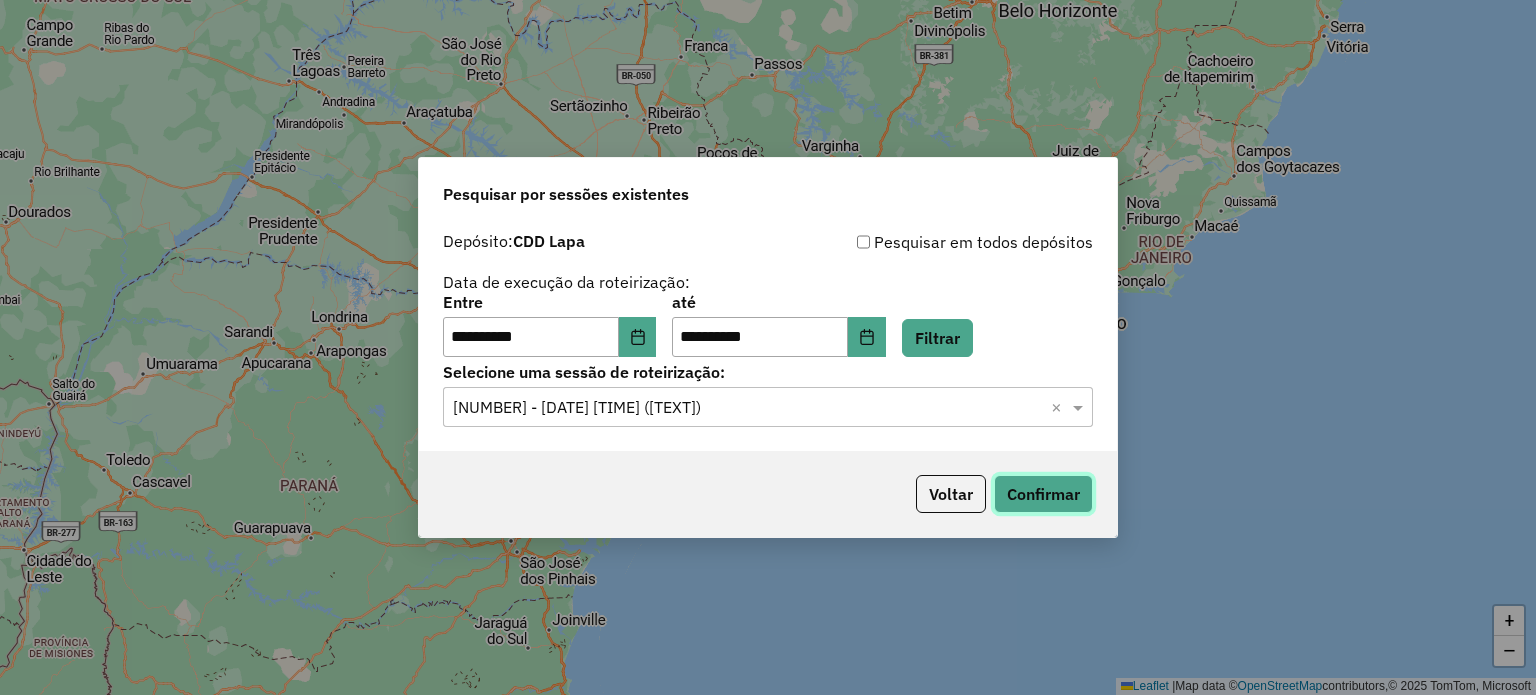 click on "Confirmar" 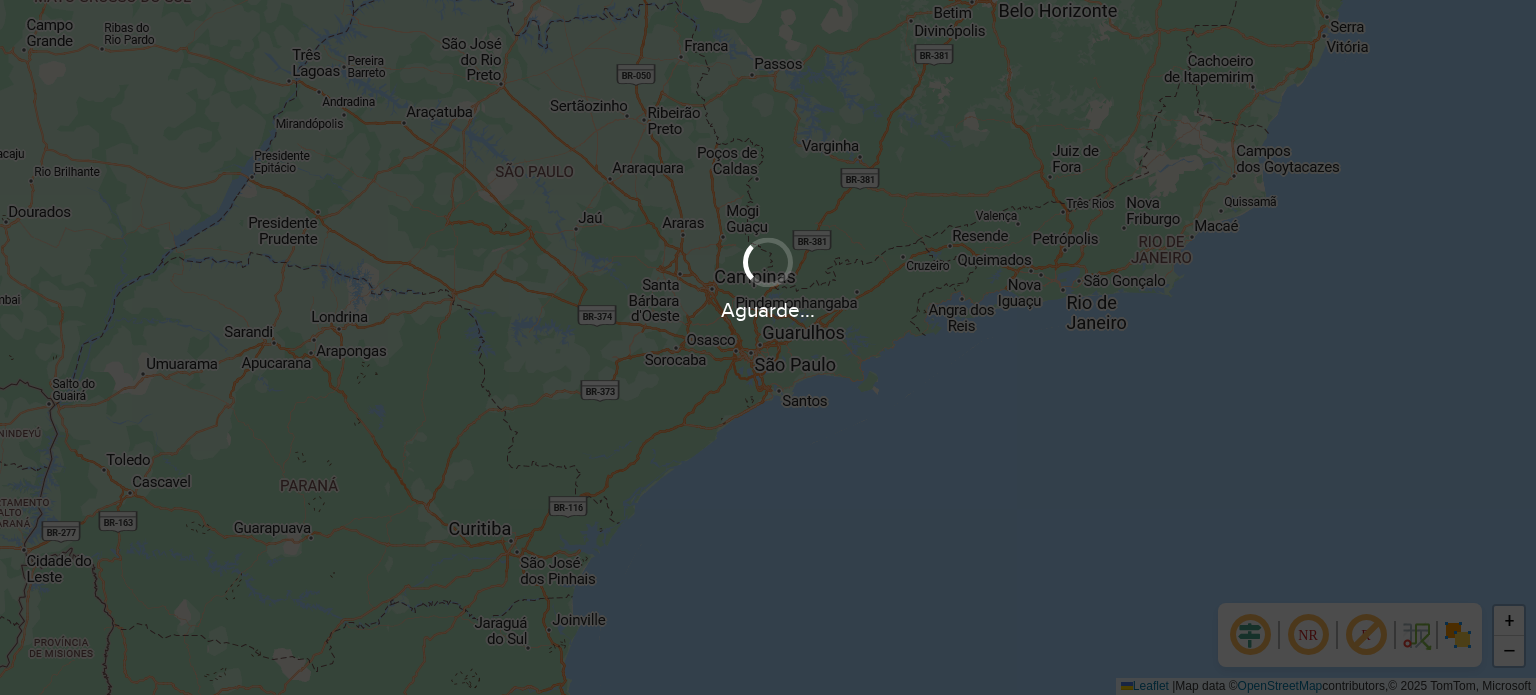 scroll, scrollTop: 0, scrollLeft: 0, axis: both 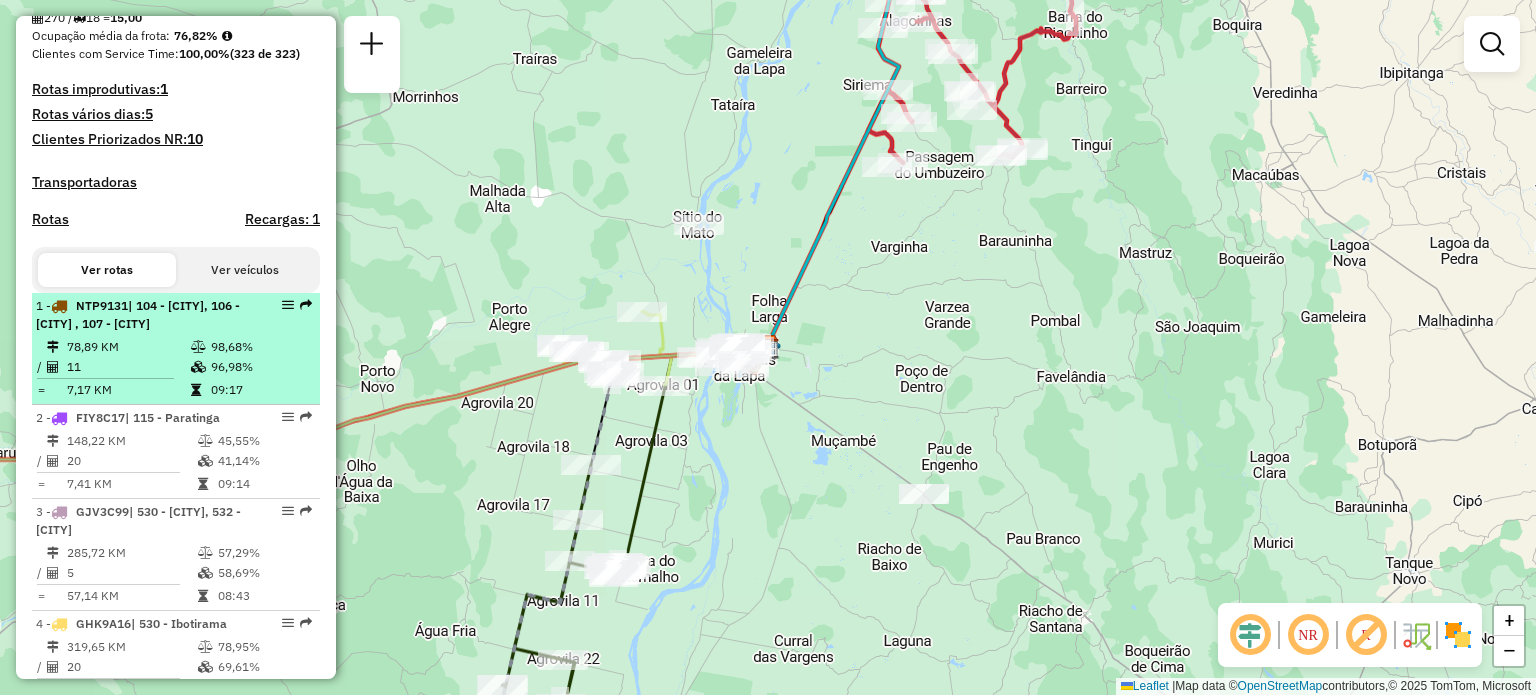 click on "1 -       NTP9131   | 104 - [CITY], 106 - [CITY] , 107 - [CITY]" at bounding box center (176, 315) 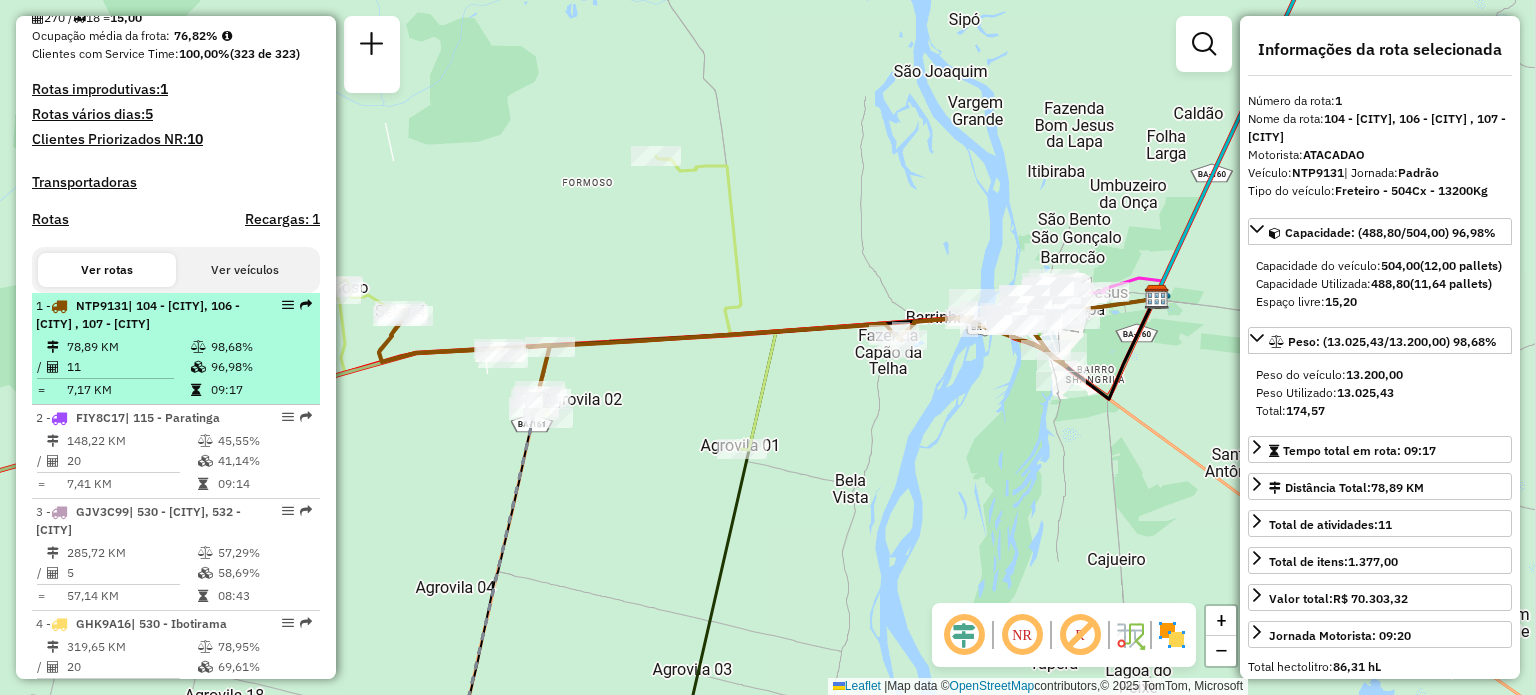 drag, startPoint x: 275, startPoint y: 304, endPoint x: 187, endPoint y: 344, distance: 96.66437 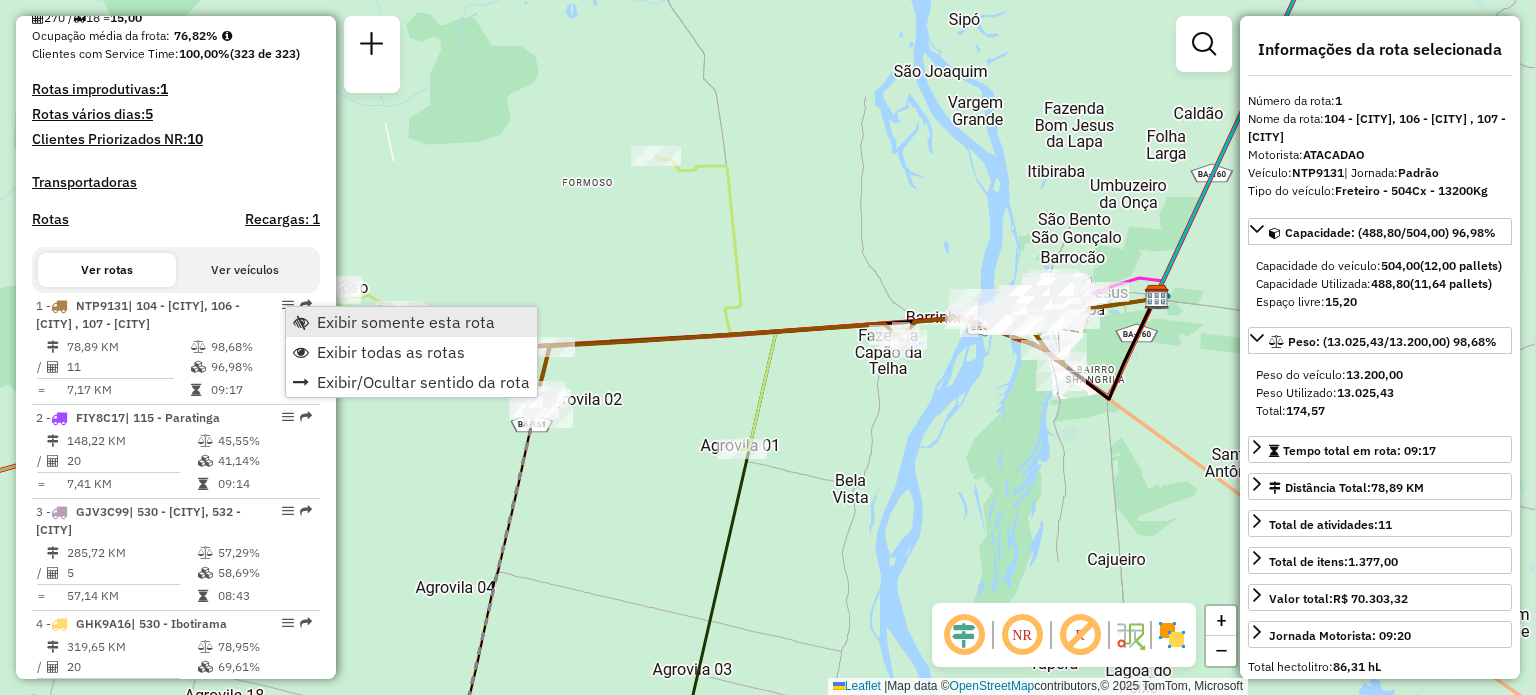 click on "Exibir somente esta rota" at bounding box center [411, 322] 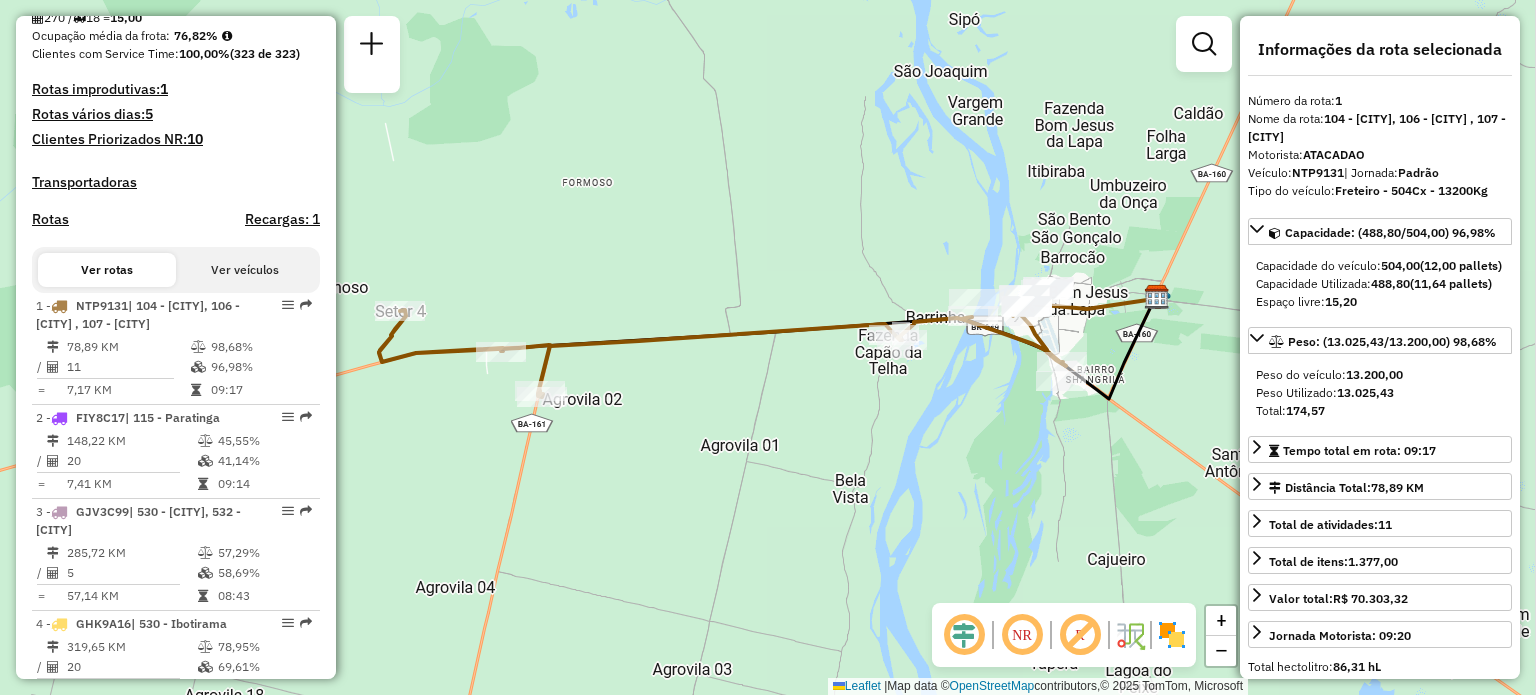 click 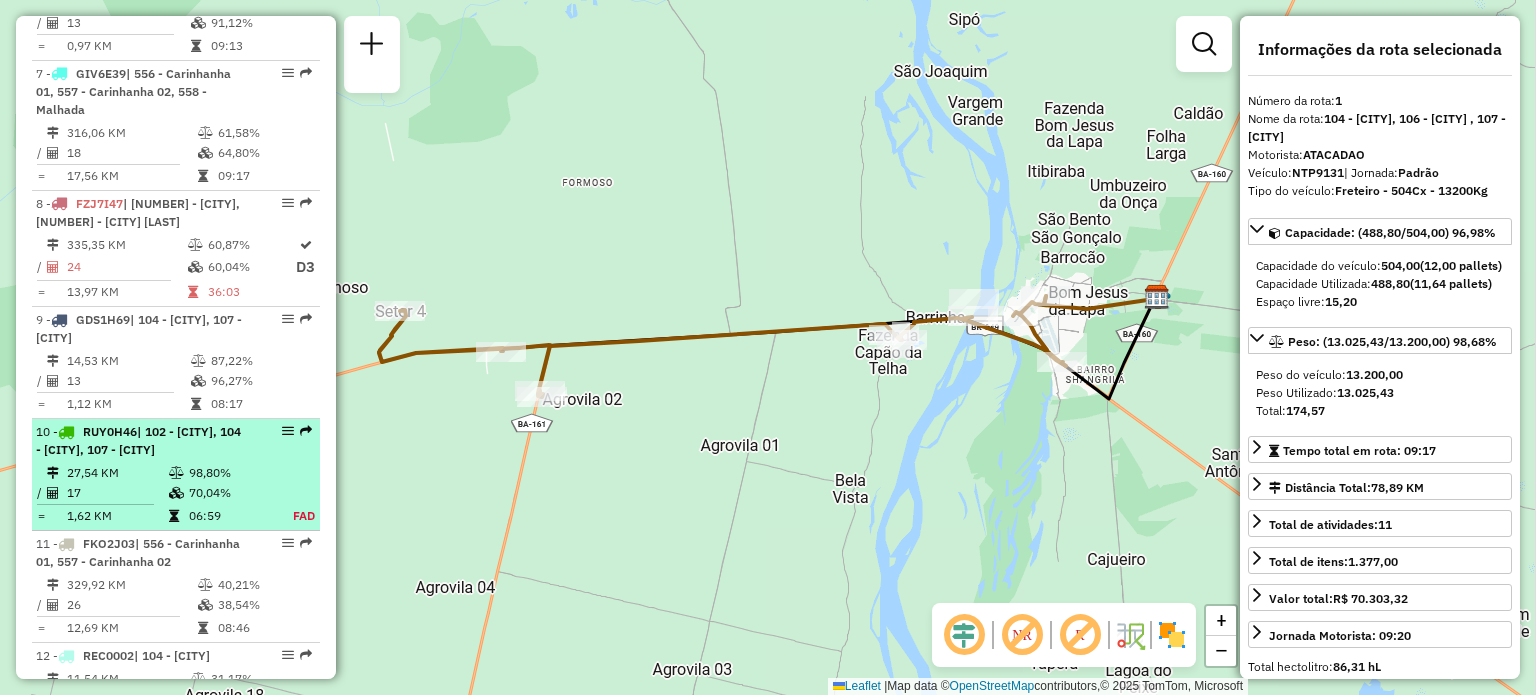 scroll, scrollTop: 1400, scrollLeft: 0, axis: vertical 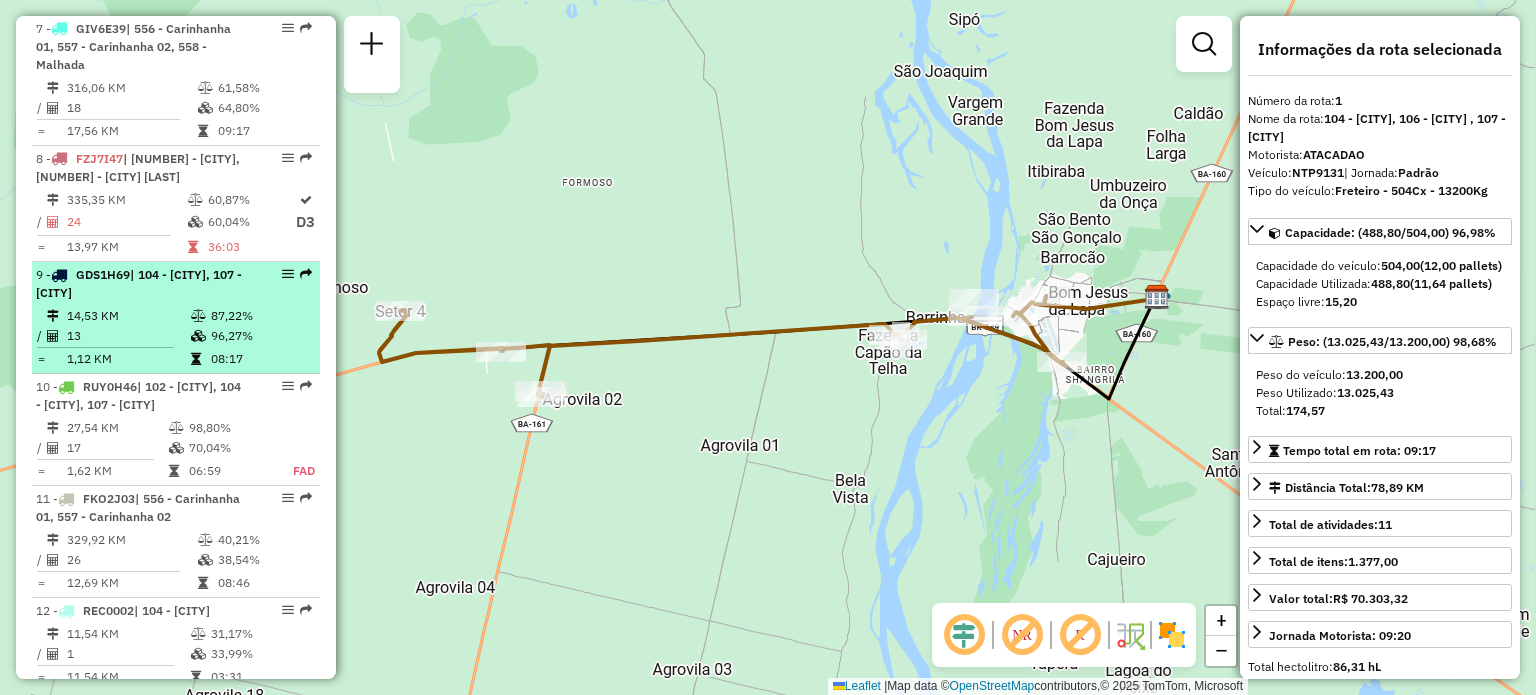 click on "9 -       GDS1H69   | 104 - [CITY], 107 - [CITY]" at bounding box center [142, 284] 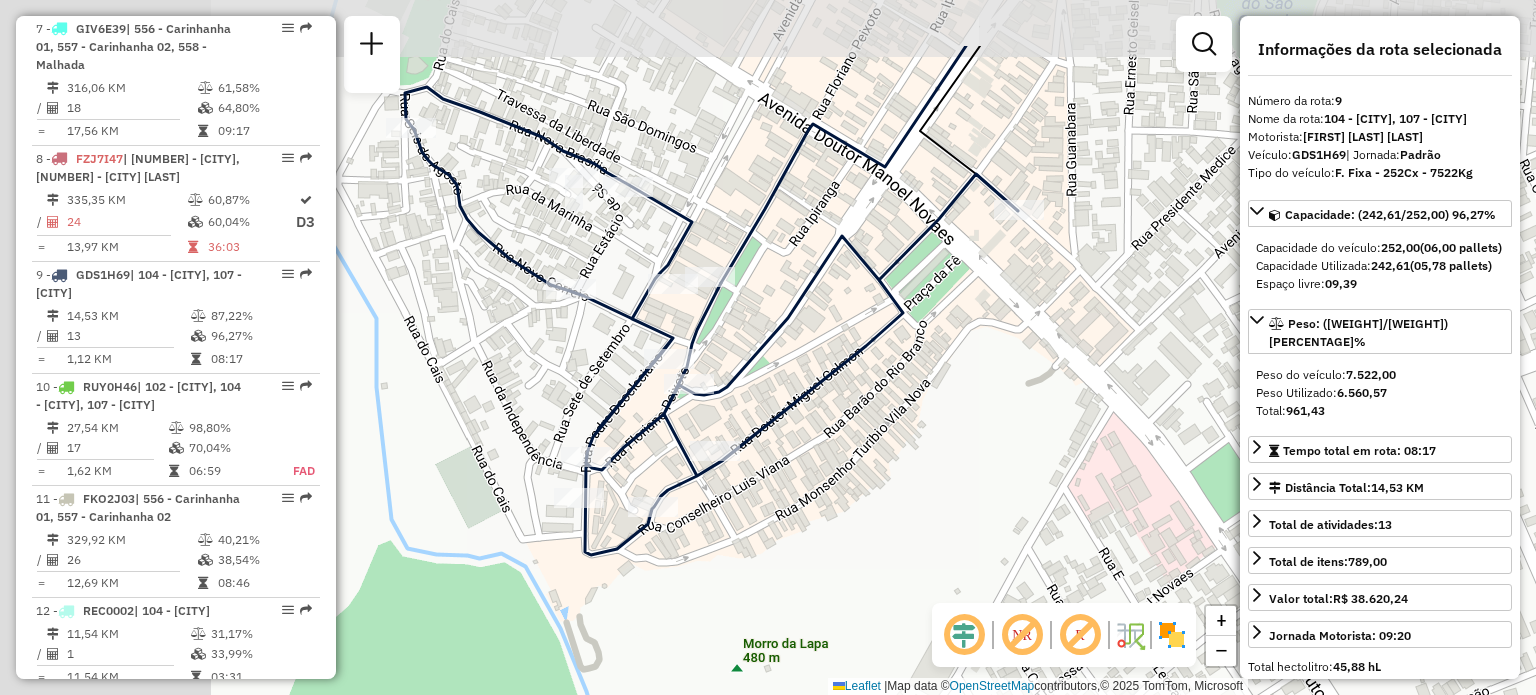 drag, startPoint x: 772, startPoint y: 379, endPoint x: 979, endPoint y: 419, distance: 210.82932 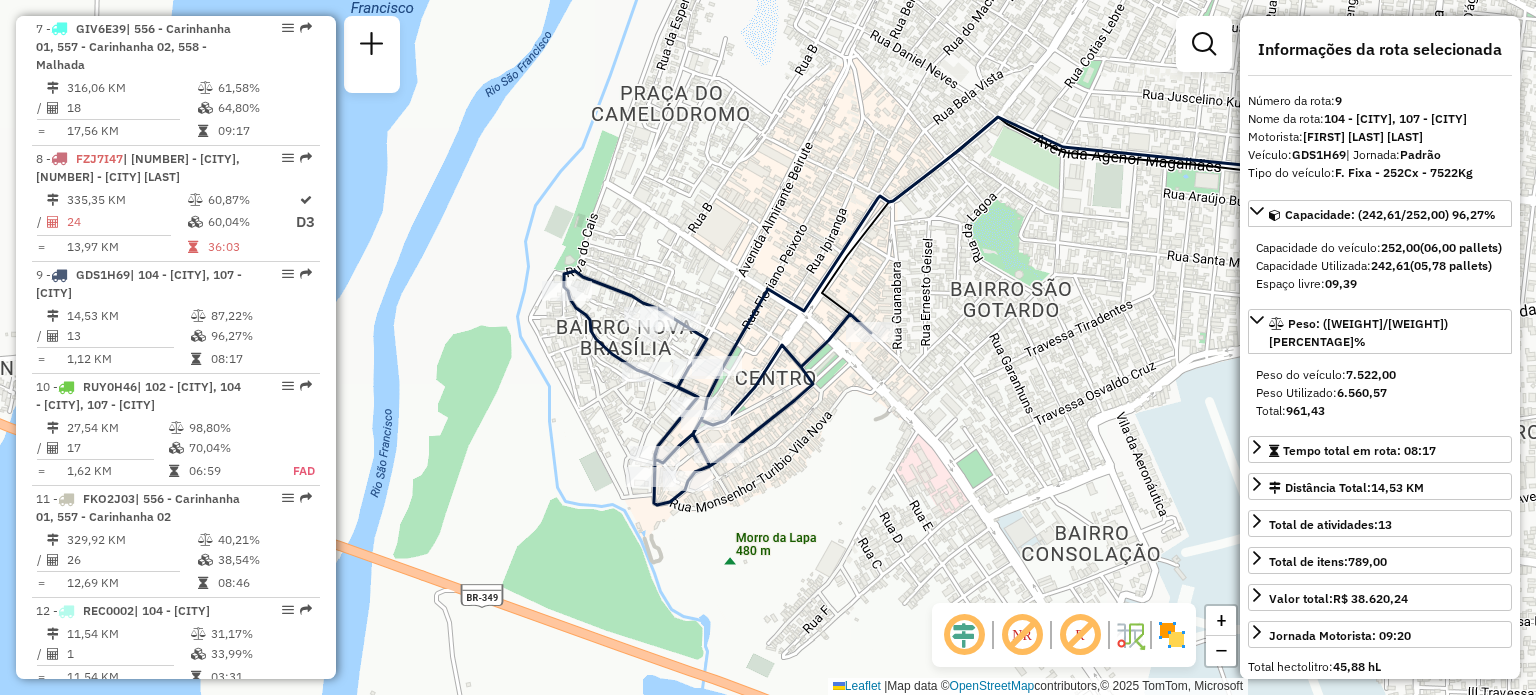 drag, startPoint x: 953, startPoint y: 418, endPoint x: 845, endPoint y: 417, distance: 108.00463 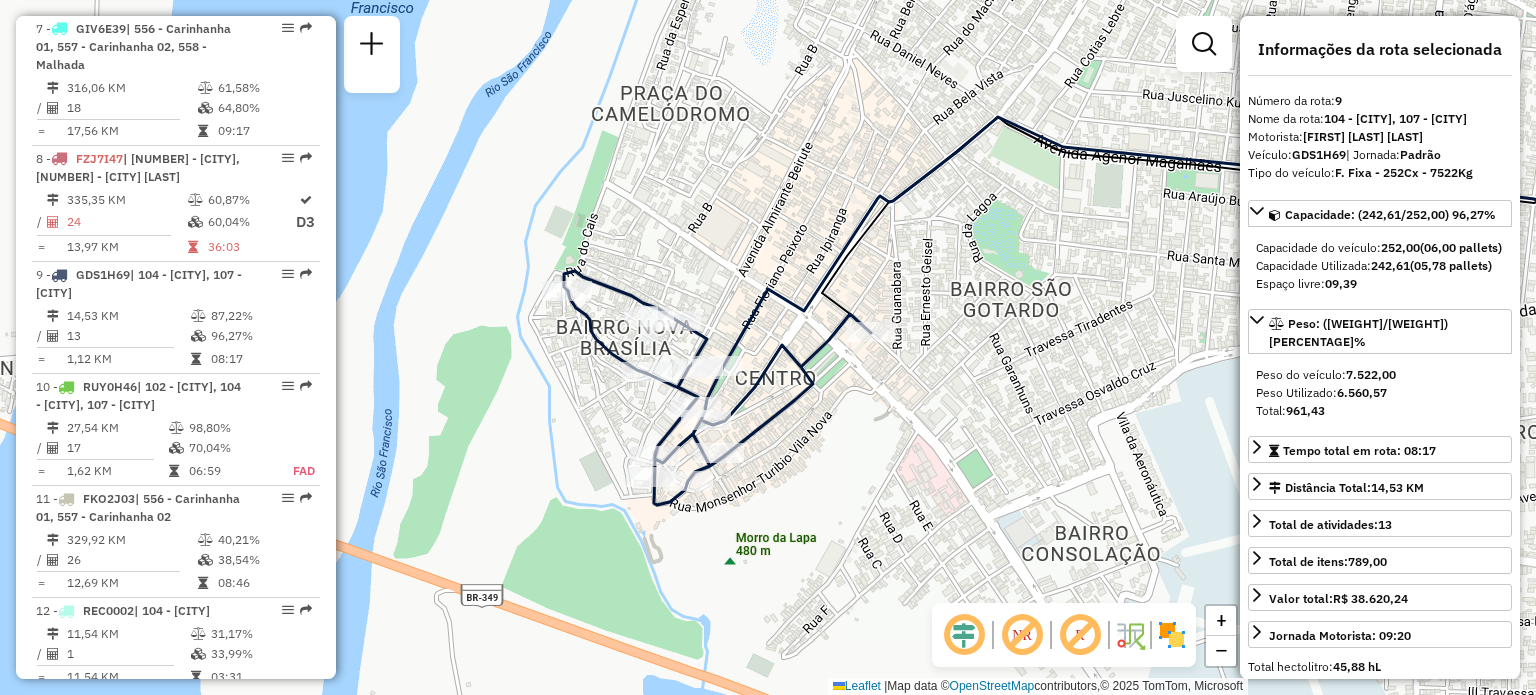 click on "Janela de atendimento Grade de atendimento Capacidade Transportadoras Veículos Cliente Pedidos  Rotas Selecione os dias de semana para filtrar as janelas de atendimento  Seg   Ter   Qua   Qui   Sex   Sáb   Dom  Informe o período da janela de atendimento: De: Até:  Filtrar exatamente a janela do cliente  Considerar janela de atendimento padrão  Selecione os dias de semana para filtrar as grades de atendimento  Seg   Ter   Qua   Qui   Sex   Sáb   Dom   Considerar clientes sem dia de atendimento cadastrado  Clientes fora do dia de atendimento selecionado Filtrar as atividades entre os valores definidos abaixo:  Peso mínimo:   Peso máximo:   Cubagem mínima:   Cubagem máxima:   De:   Até:  Filtrar as atividades entre o tempo de atendimento definido abaixo:  De:   Até:   Considerar capacidade total dos clientes não roteirizados Transportadora: Selecione um ou mais itens Tipo de veículo: Selecione um ou mais itens Veículo: Selecione um ou mais itens Motorista: Selecione um ou mais itens Nome: Rótulo:" 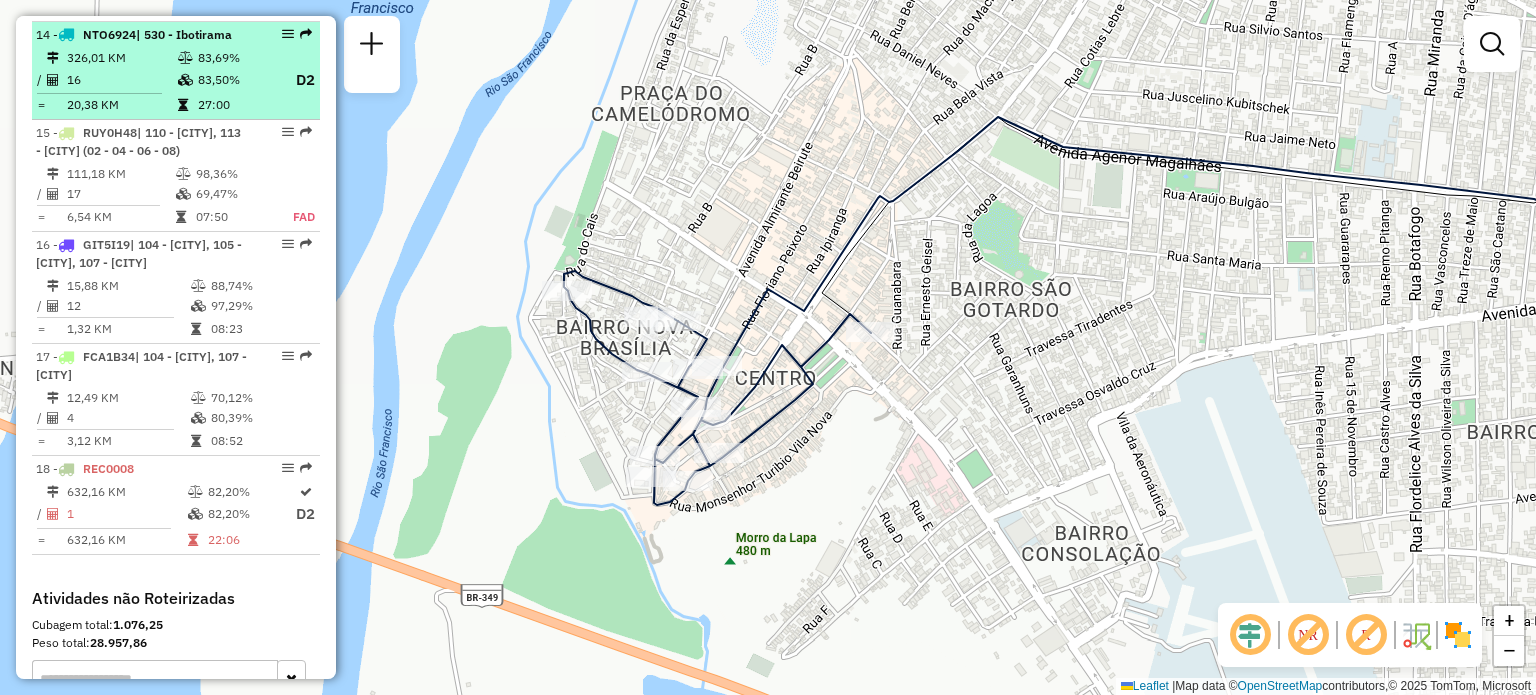 scroll, scrollTop: 2200, scrollLeft: 0, axis: vertical 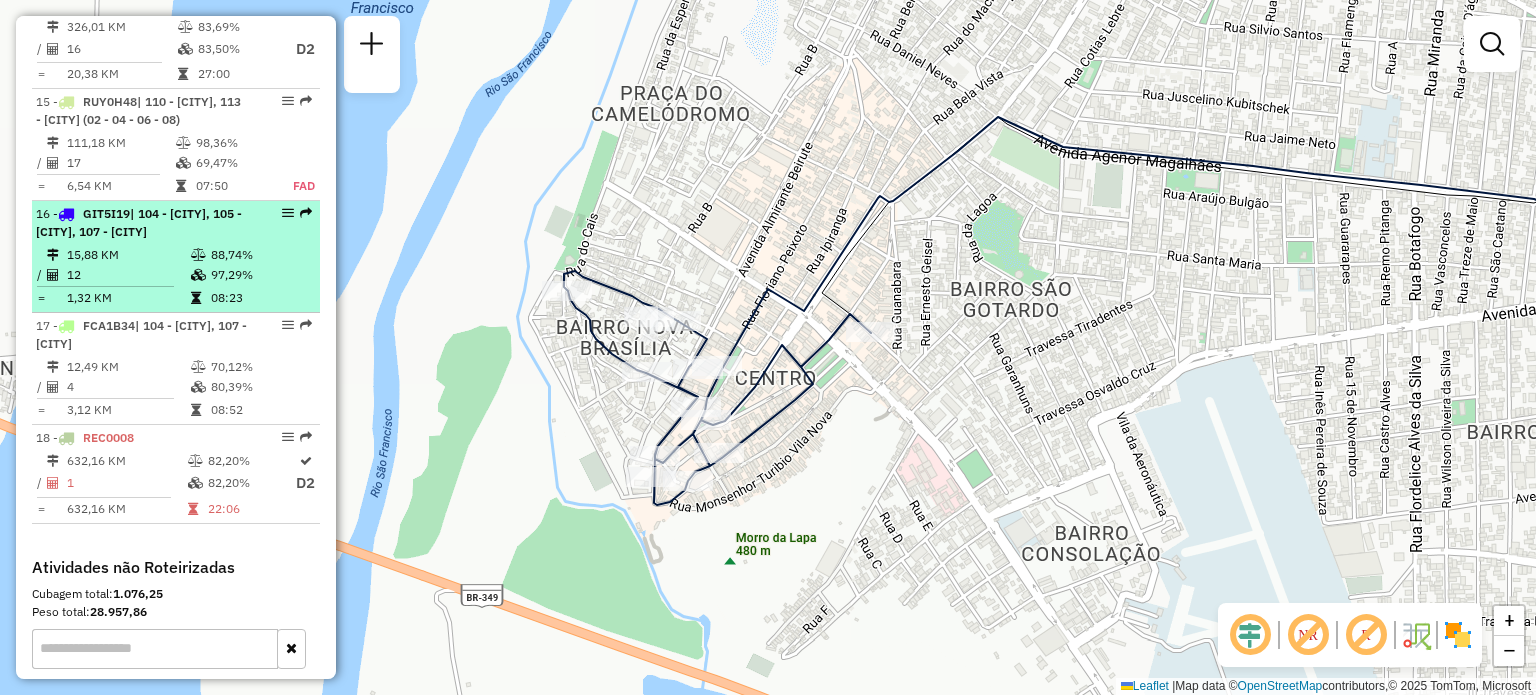 click on "| 104 - [CITY], 105 - [CITY], 107 - [CITY]" at bounding box center [139, 222] 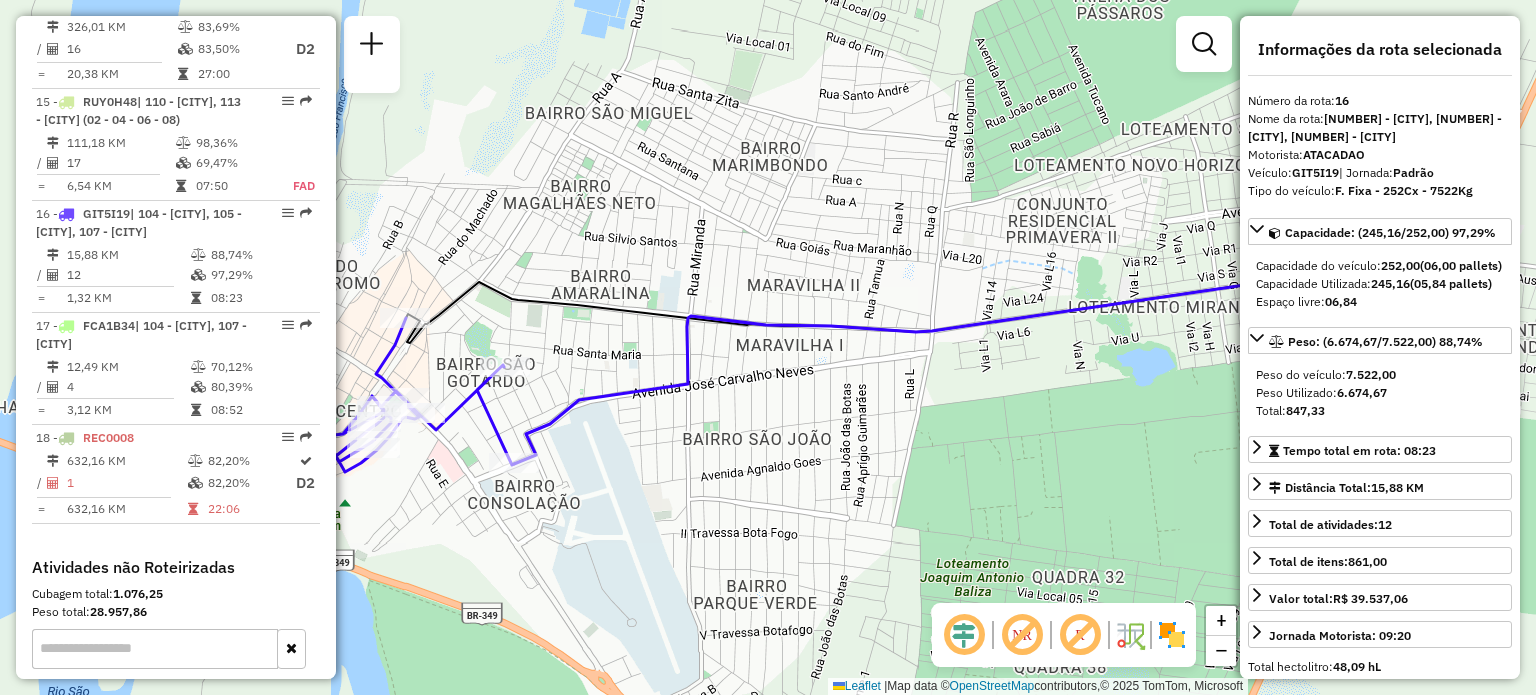 drag, startPoint x: 468, startPoint y: 425, endPoint x: 711, endPoint y: 423, distance: 243.00822 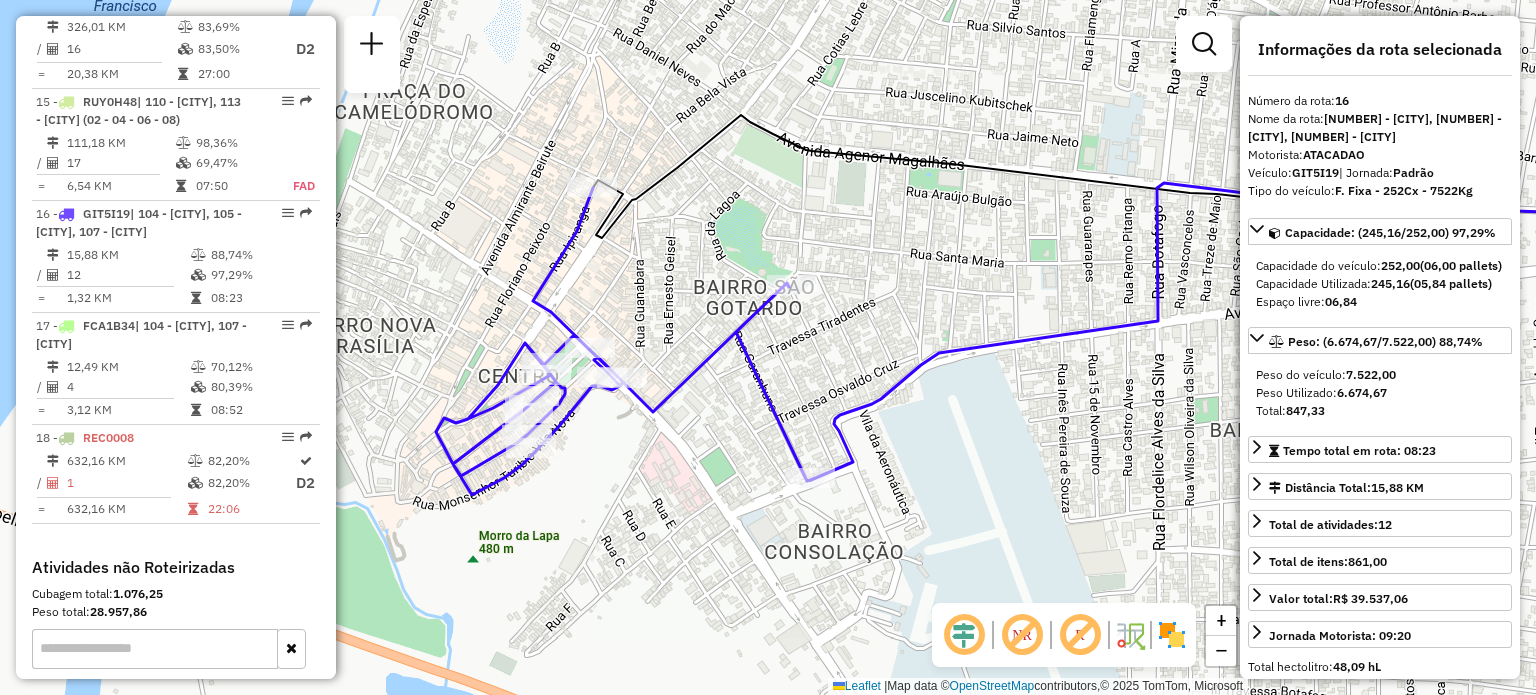 drag, startPoint x: 580, startPoint y: 426, endPoint x: 630, endPoint y: 421, distance: 50.24938 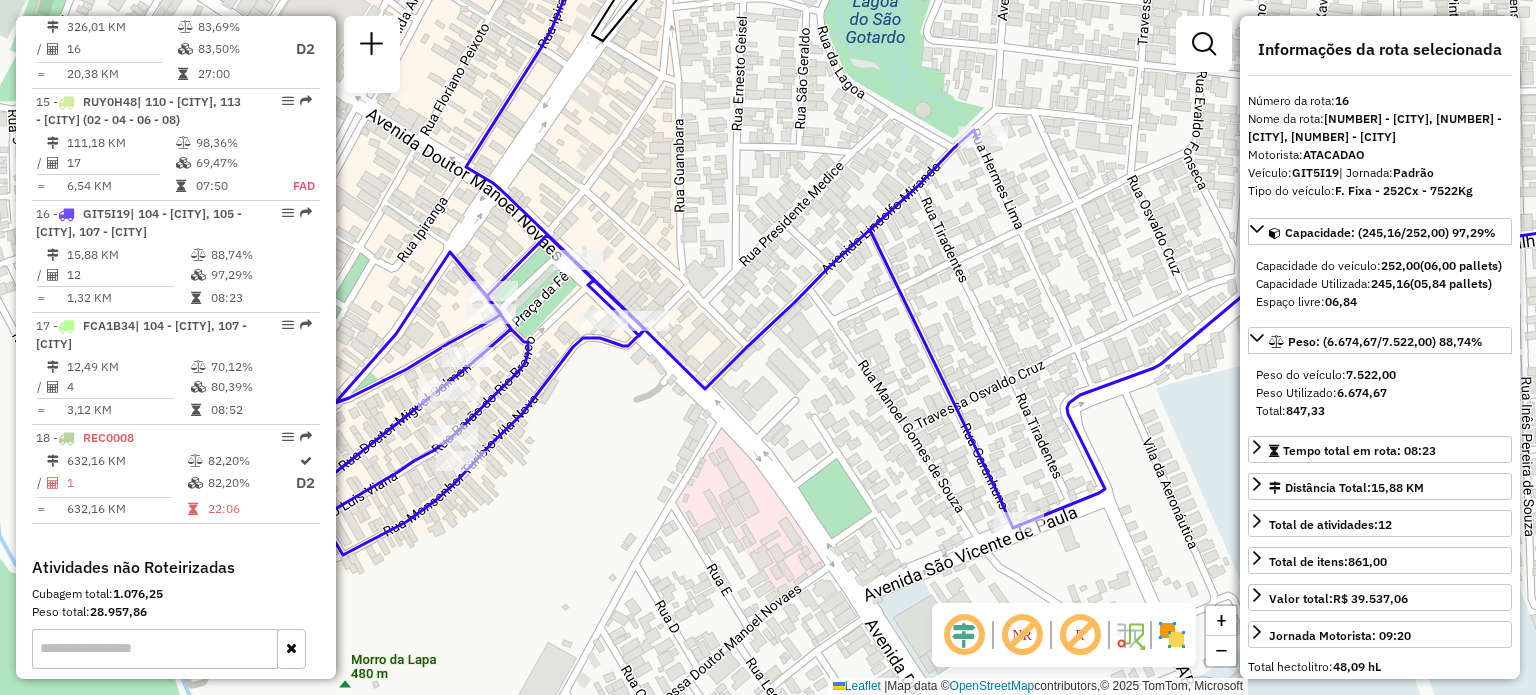 drag, startPoint x: 616, startPoint y: 407, endPoint x: 638, endPoint y: 423, distance: 27.202942 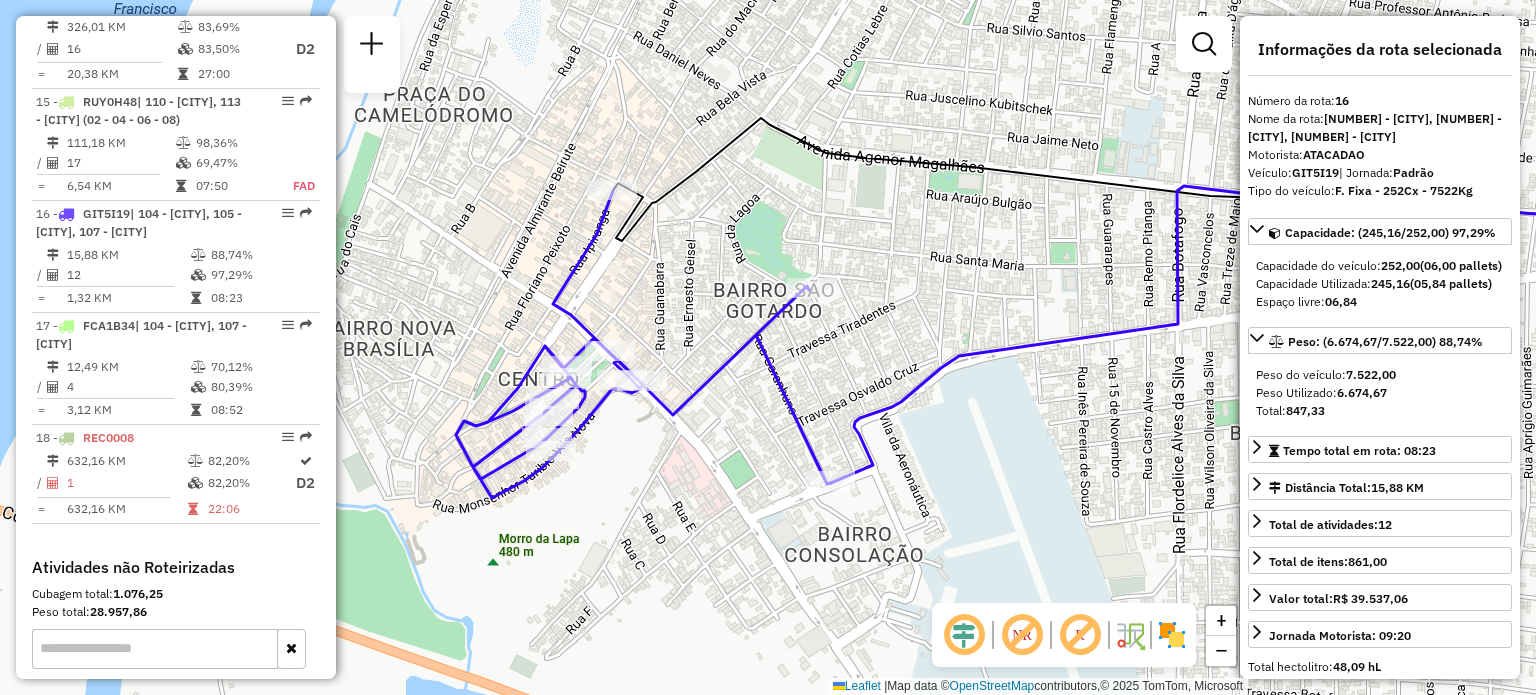 click on "Janela de atendimento Grade de atendimento Capacidade Transportadoras Veículos Cliente Pedidos  Rotas Selecione os dias de semana para filtrar as janelas de atendimento  Seg   Ter   Qua   Qui   Sex   Sáb   Dom  Informe o período da janela de atendimento: De: Até:  Filtrar exatamente a janela do cliente  Considerar janela de atendimento padrão  Selecione os dias de semana para filtrar as grades de atendimento  Seg   Ter   Qua   Qui   Sex   Sáb   Dom   Considerar clientes sem dia de atendimento cadastrado  Clientes fora do dia de atendimento selecionado Filtrar as atividades entre os valores definidos abaixo:  Peso mínimo:   Peso máximo:   Cubagem mínima:   Cubagem máxima:   De:   Até:  Filtrar as atividades entre o tempo de atendimento definido abaixo:  De:   Até:   Considerar capacidade total dos clientes não roteirizados Transportadora: Selecione um ou mais itens Tipo de veículo: Selecione um ou mais itens Veículo: Selecione um ou mais itens Motorista: Selecione um ou mais itens Nome: Rótulo:" 